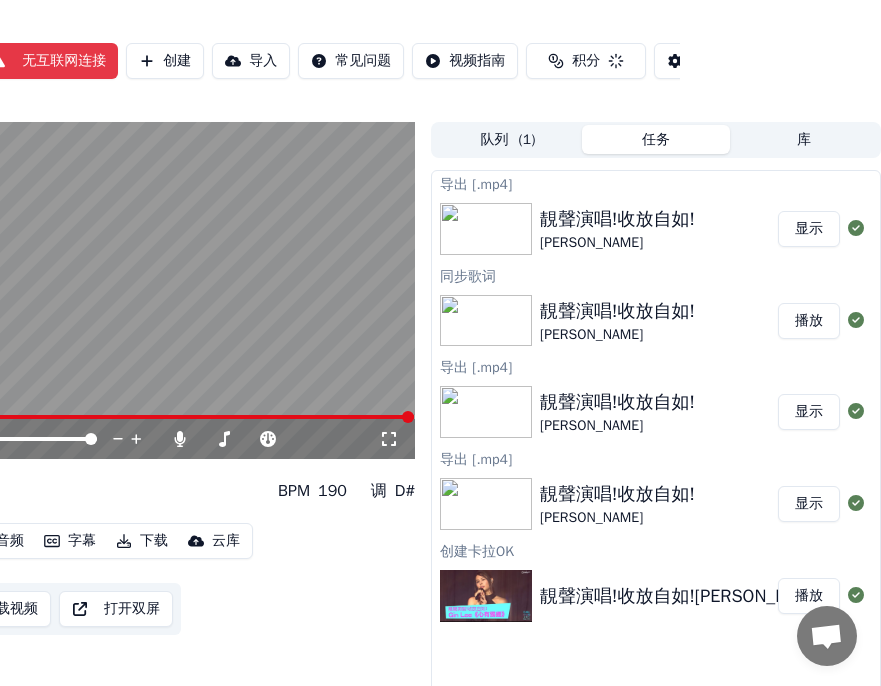 scroll, scrollTop: 0, scrollLeft: 201, axis: horizontal 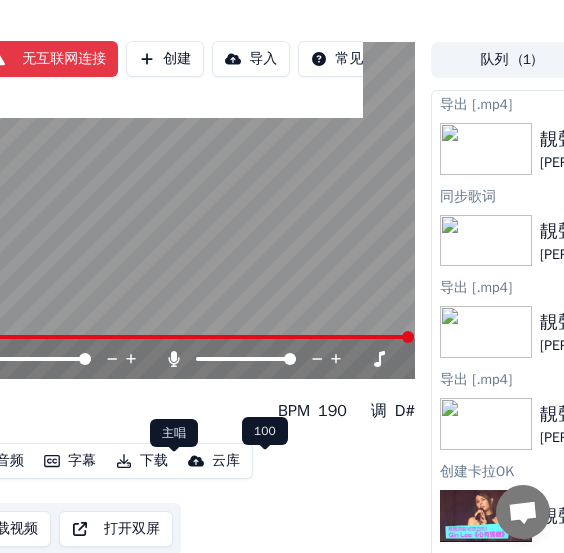 click 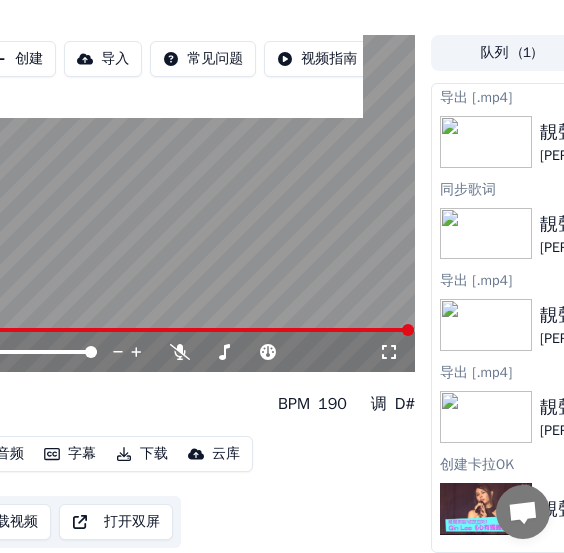 scroll, scrollTop: 203, scrollLeft: 201, axis: both 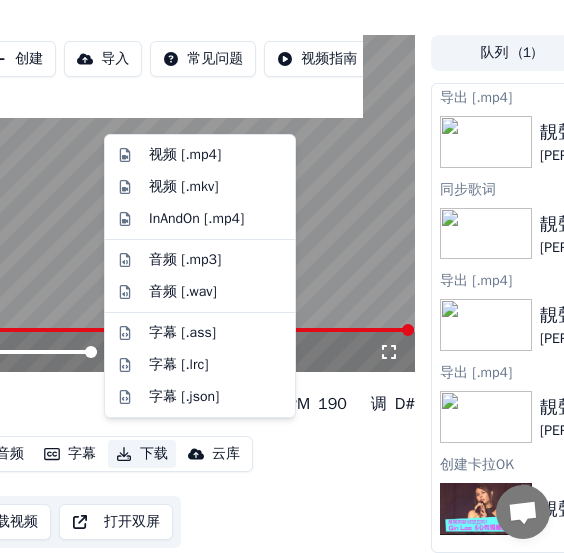 click on "下载" at bounding box center [142, 454] 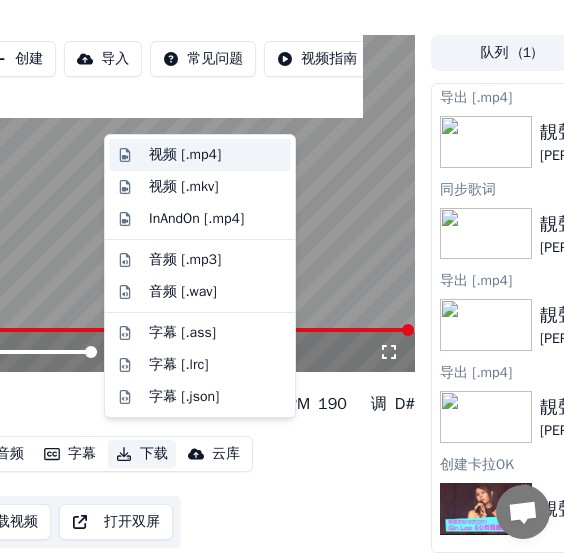 click on "视频 [.mp4]" at bounding box center [185, 155] 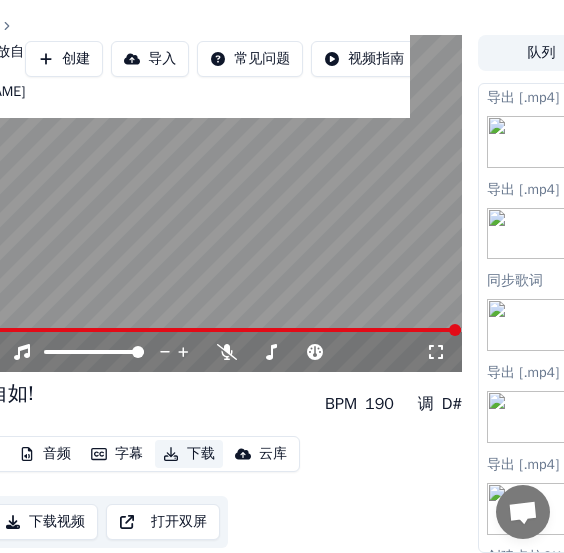 scroll, scrollTop: 203, scrollLeft: 0, axis: vertical 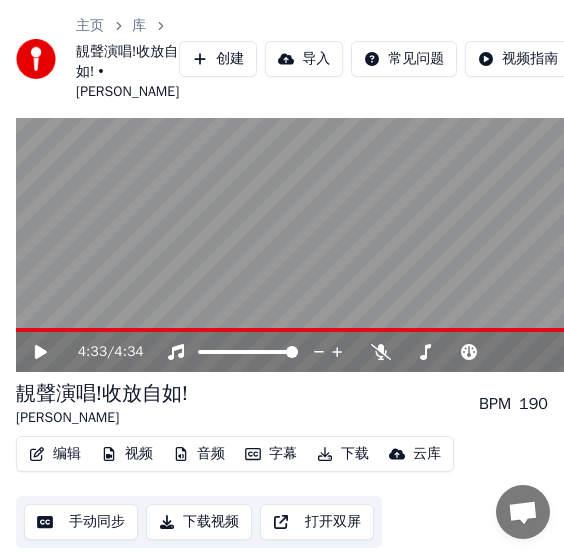 click on "主页" at bounding box center [101, 26] 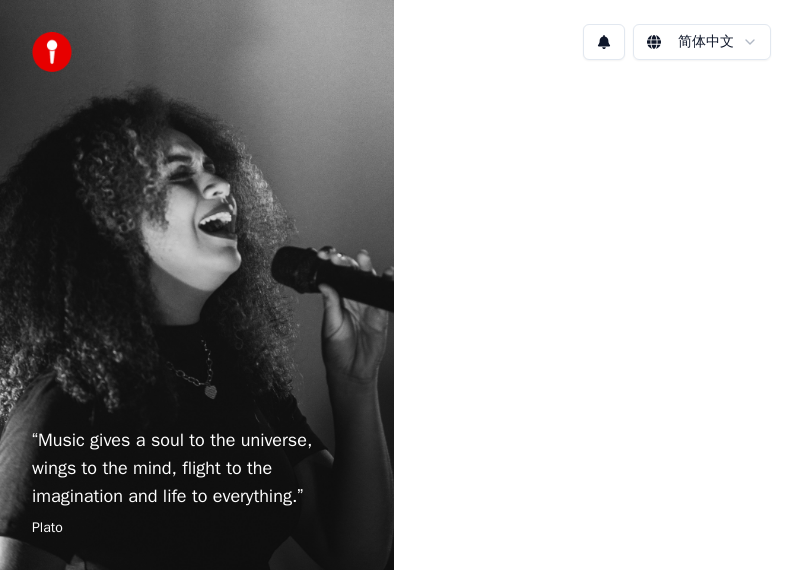 scroll, scrollTop: 0, scrollLeft: 0, axis: both 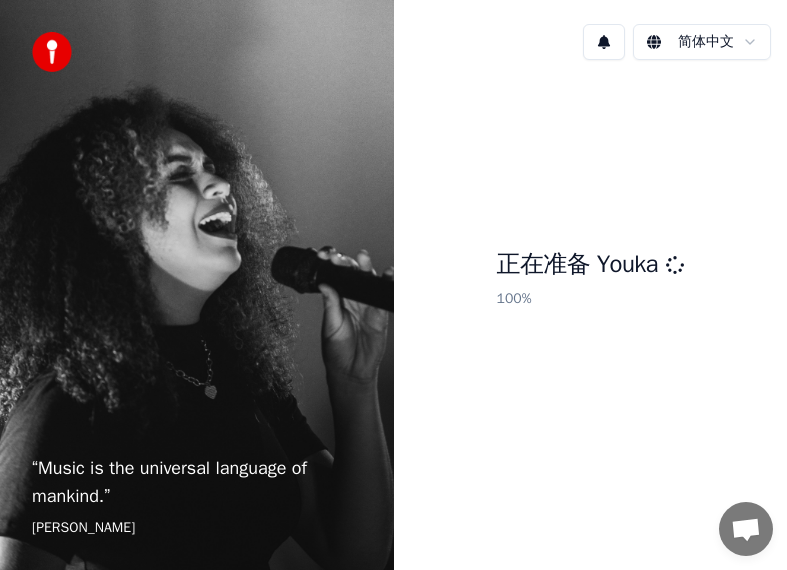 click at bounding box center (746, 531) 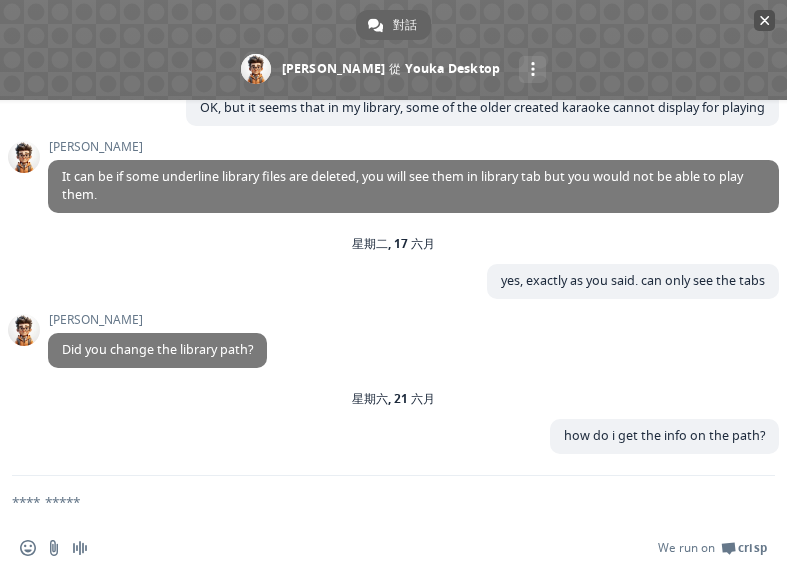 click at bounding box center [765, 20] 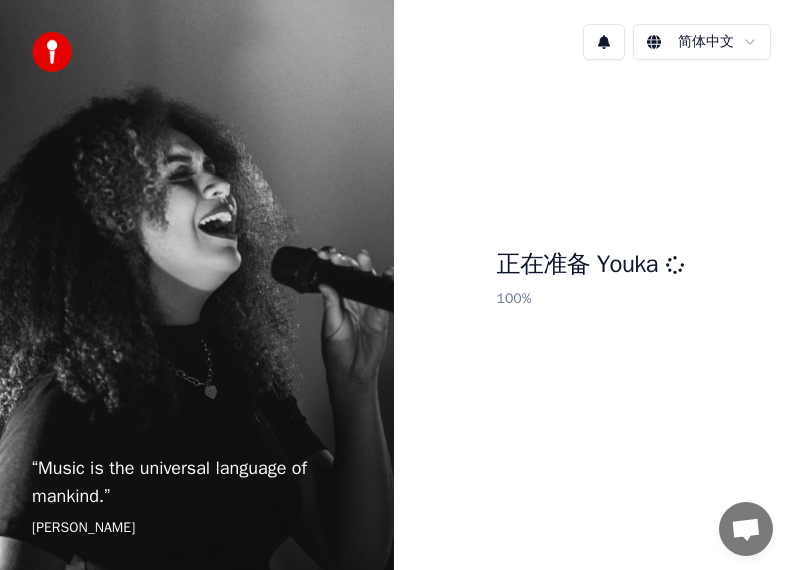click on "正在准备 Youka 100 %" at bounding box center [591, 283] 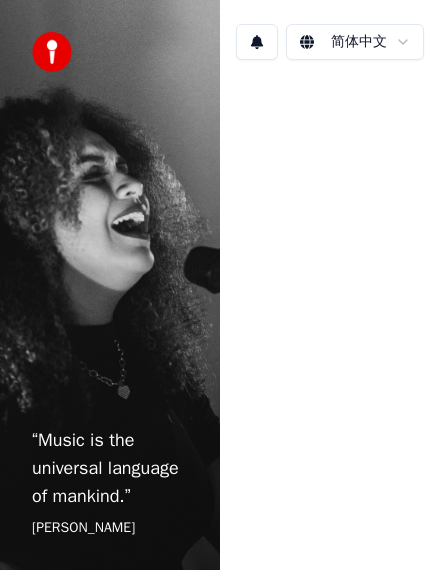 scroll, scrollTop: 0, scrollLeft: 0, axis: both 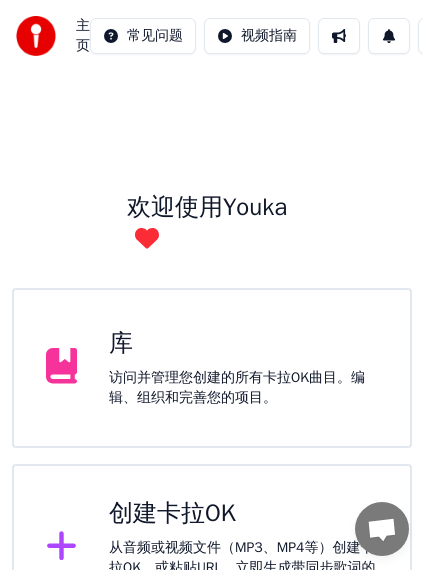 click on "创建卡拉OK" at bounding box center (243, 514) 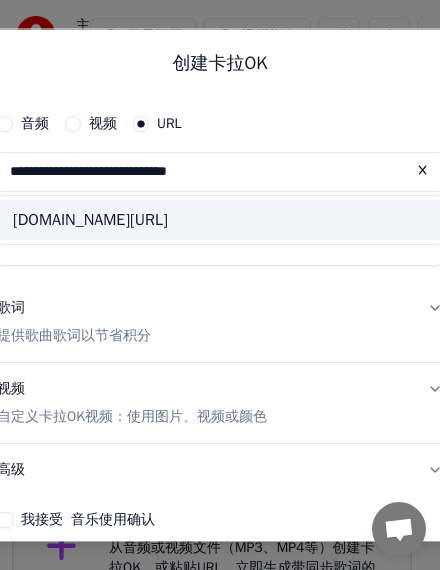 click on "歌词" at bounding box center (11, 308) 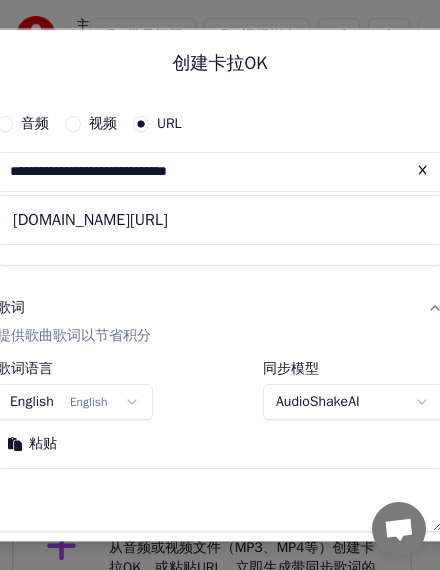 click on "English English" at bounding box center [75, 401] 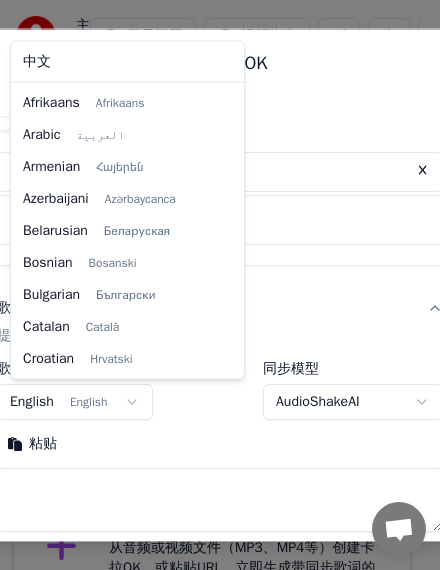 scroll, scrollTop: 128, scrollLeft: 0, axis: vertical 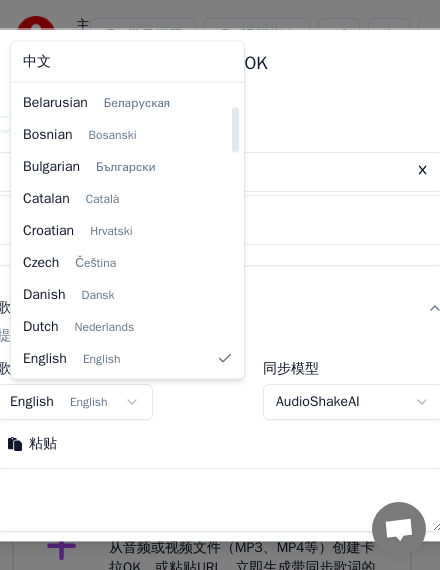select on "**" 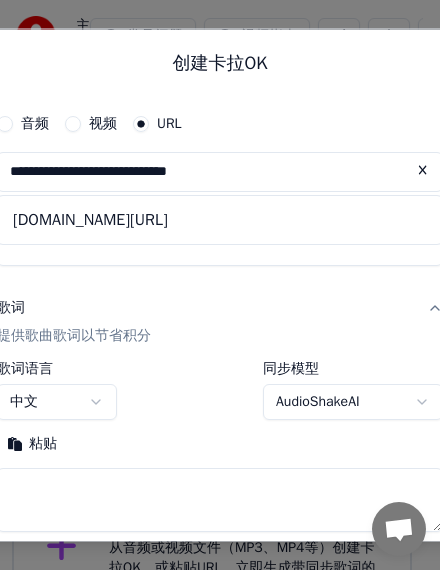 click on "粘贴" at bounding box center (220, 443) 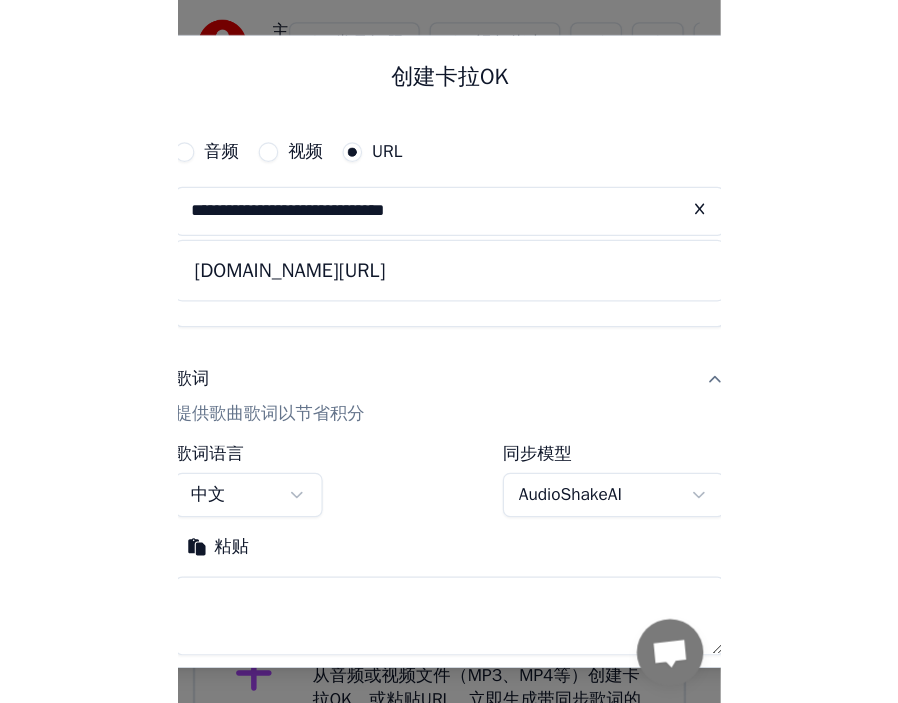 scroll, scrollTop: 283, scrollLeft: 0, axis: vertical 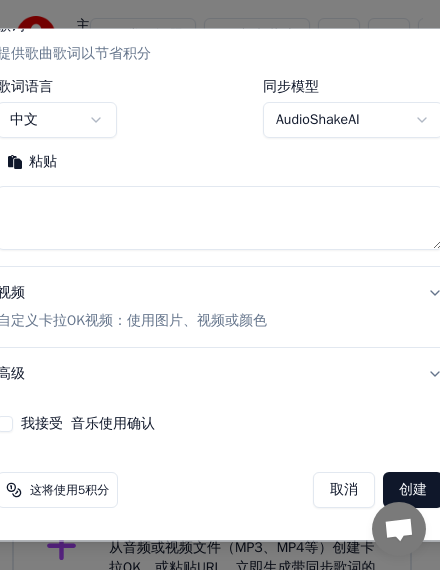 click on "粘贴" at bounding box center [32, 162] 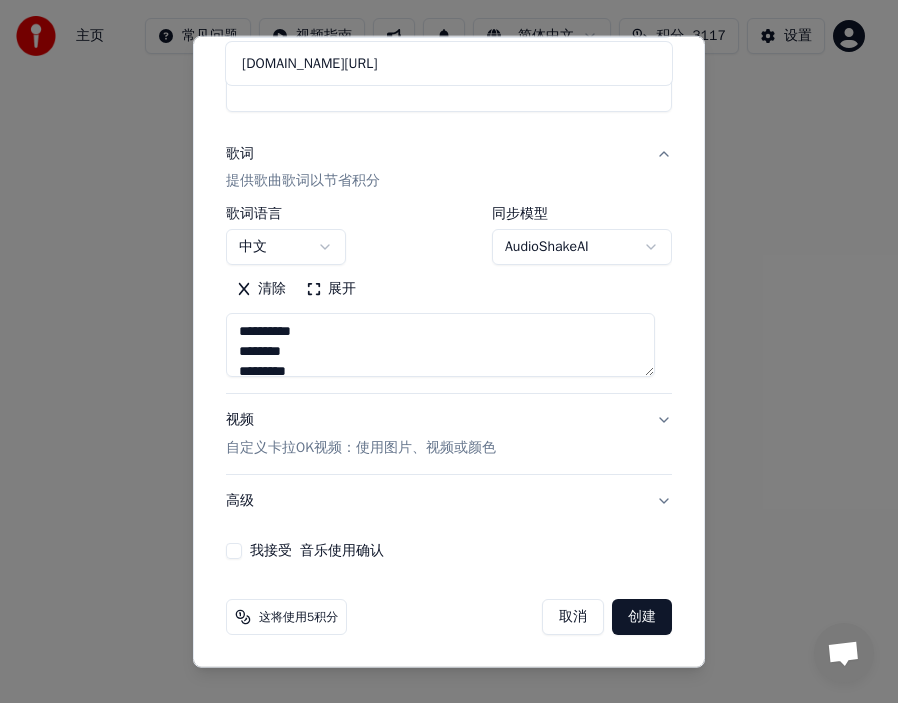 scroll, scrollTop: 161, scrollLeft: 0, axis: vertical 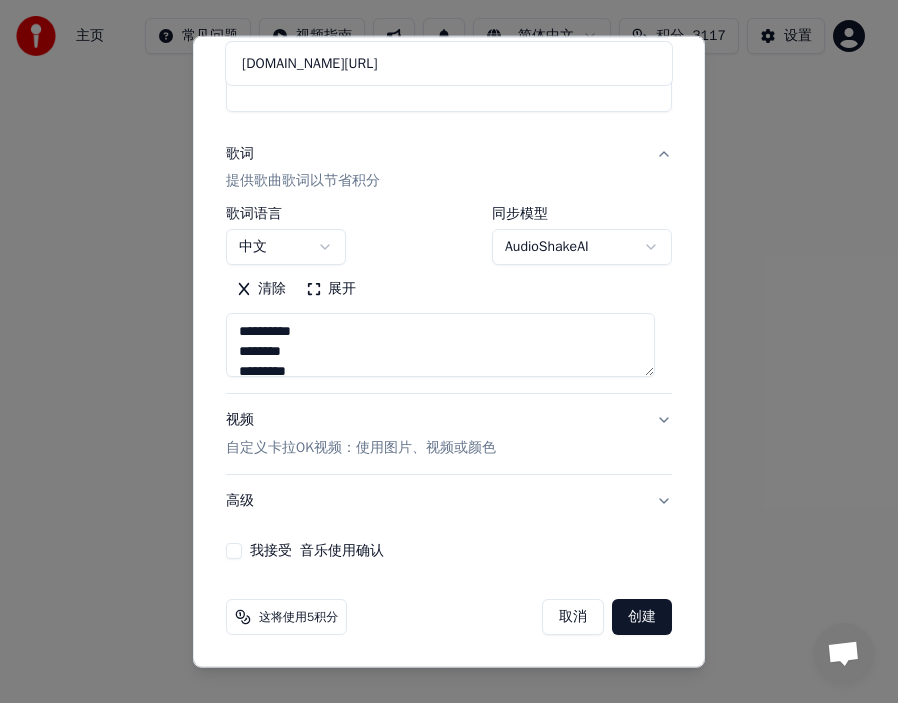 click on "我接受   音乐使用确认" at bounding box center (234, 551) 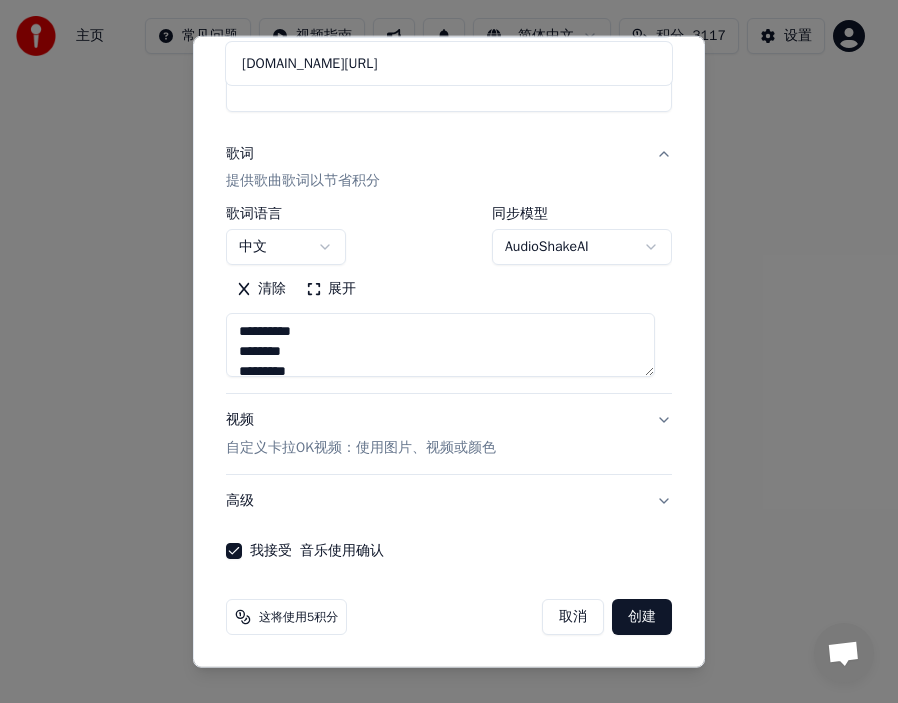 click on "创建" at bounding box center (642, 617) 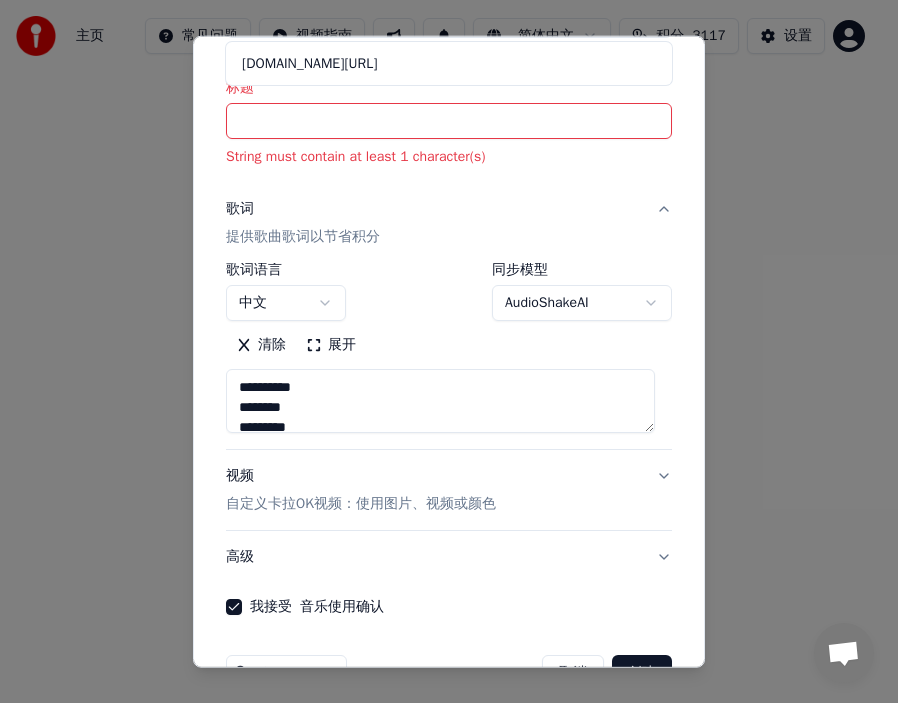 click on "标题" at bounding box center [449, 121] 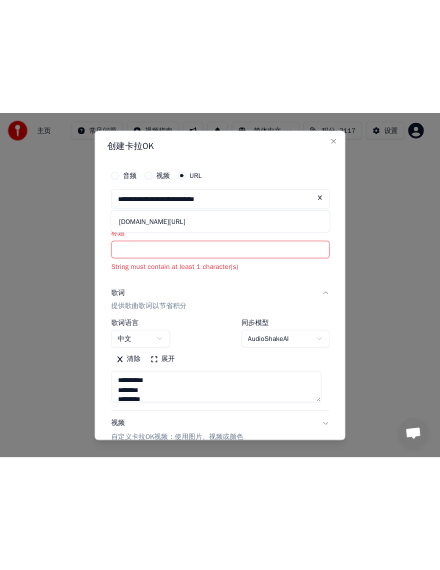 scroll, scrollTop: 0, scrollLeft: 0, axis: both 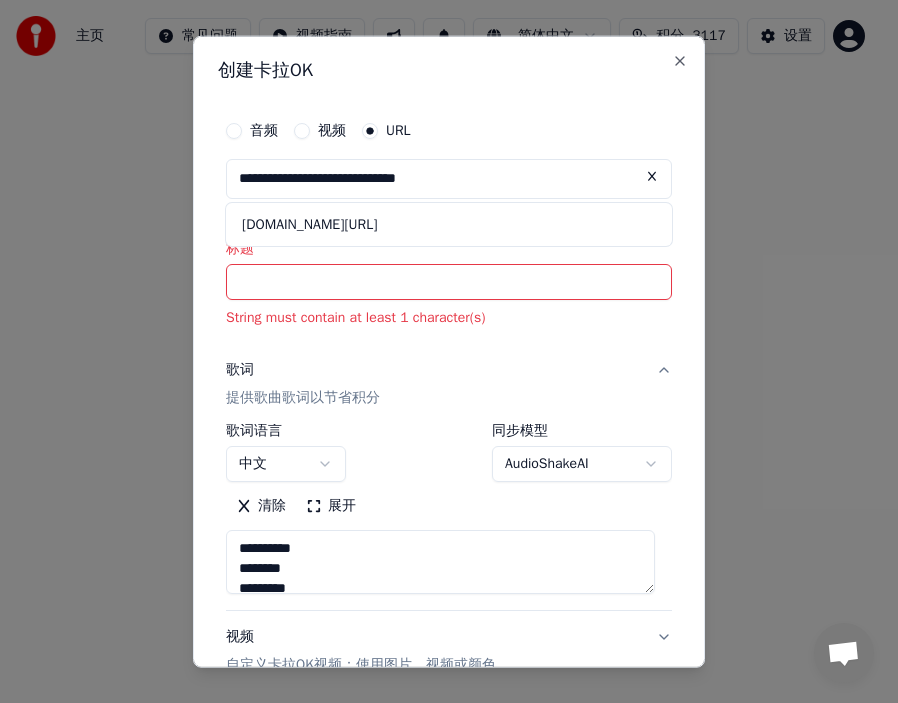 click on "**********" at bounding box center [449, 178] 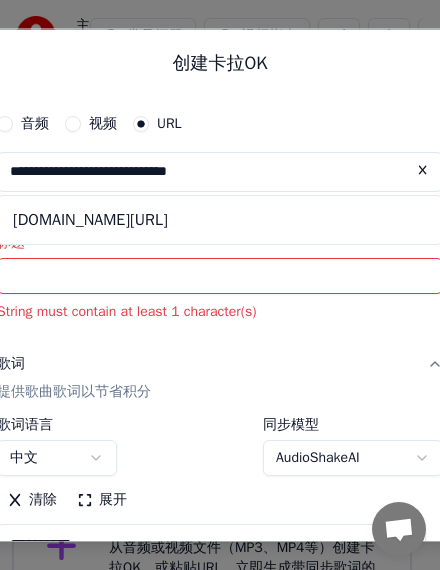 click on "**********" at bounding box center (220, 285) 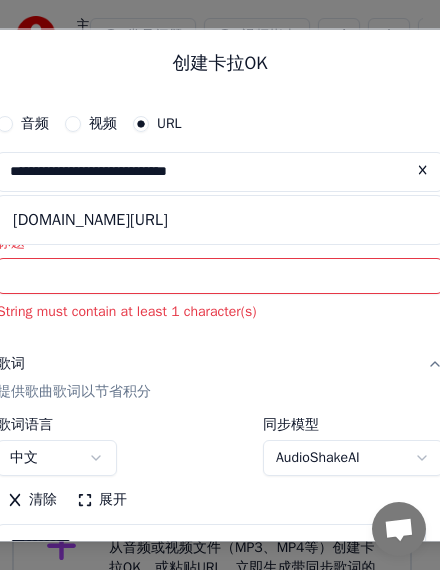 click at bounding box center [423, 170] 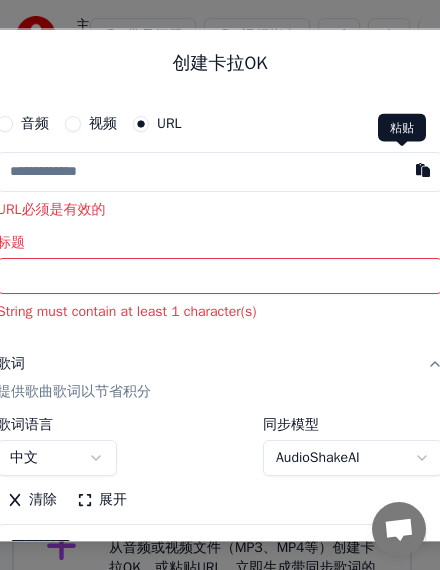 type on "**********" 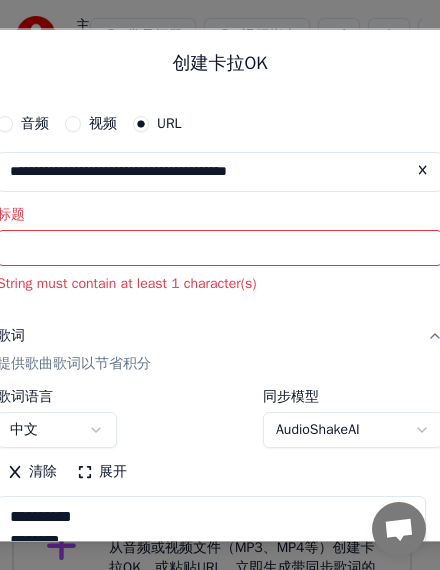 type on "**********" 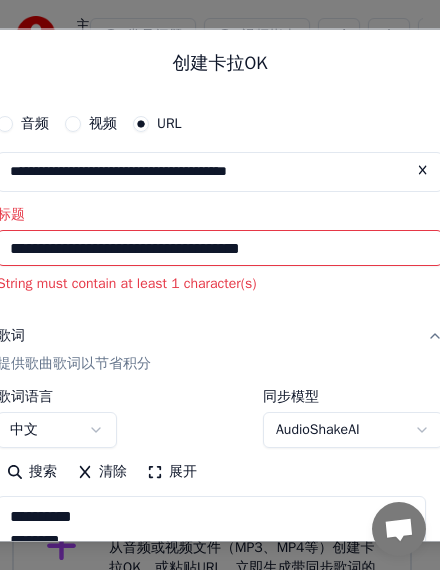 type on "**********" 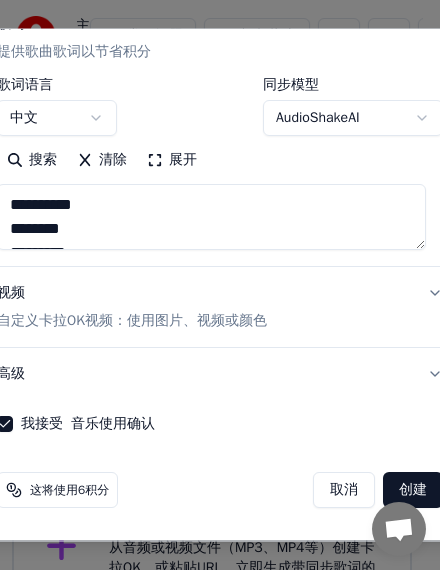 click on "创建" at bounding box center (413, 490) 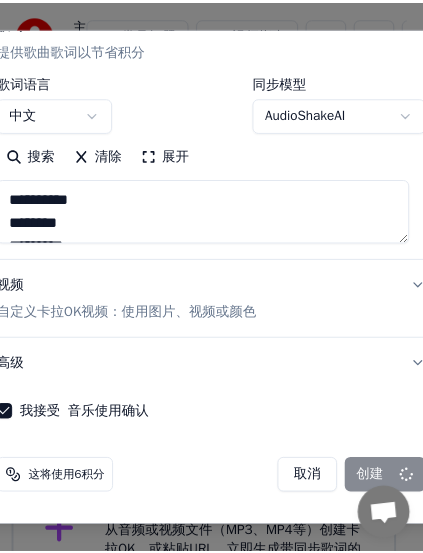 scroll, scrollTop: 283, scrollLeft: 0, axis: vertical 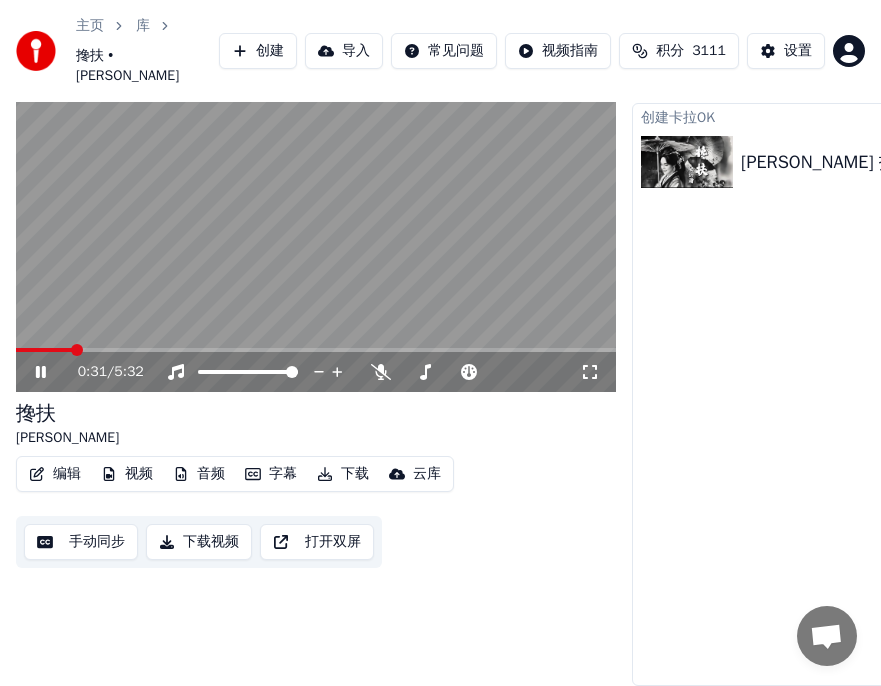 click on "字幕" at bounding box center [271, 474] 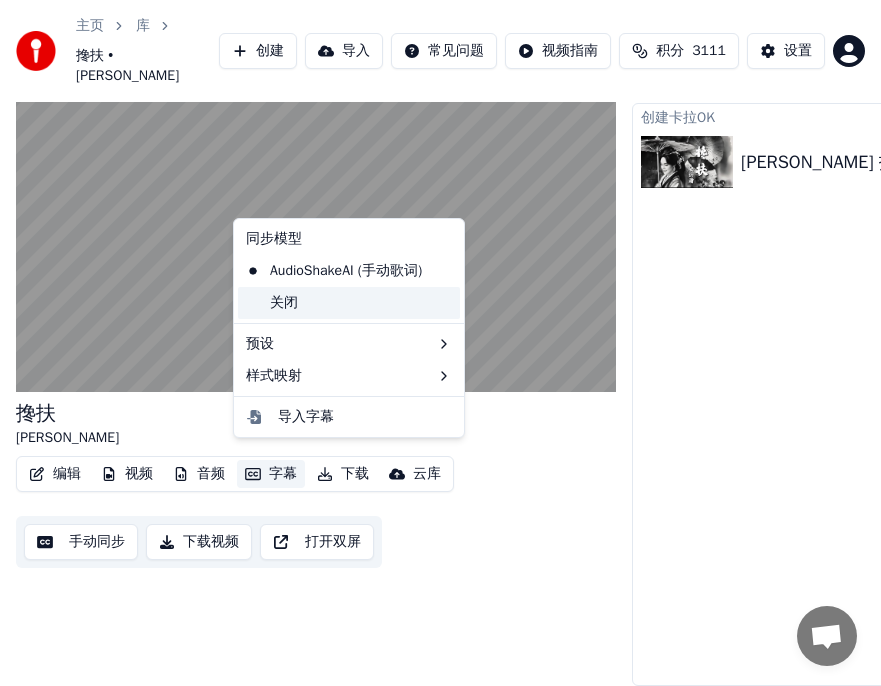 click on "关闭" at bounding box center [349, 303] 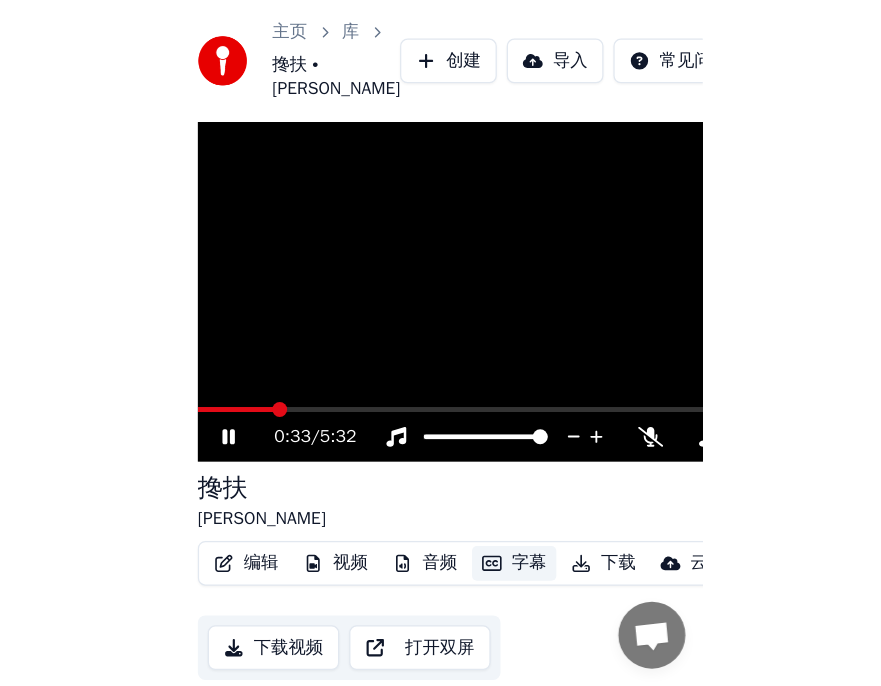 scroll, scrollTop: 2858, scrollLeft: 0, axis: vertical 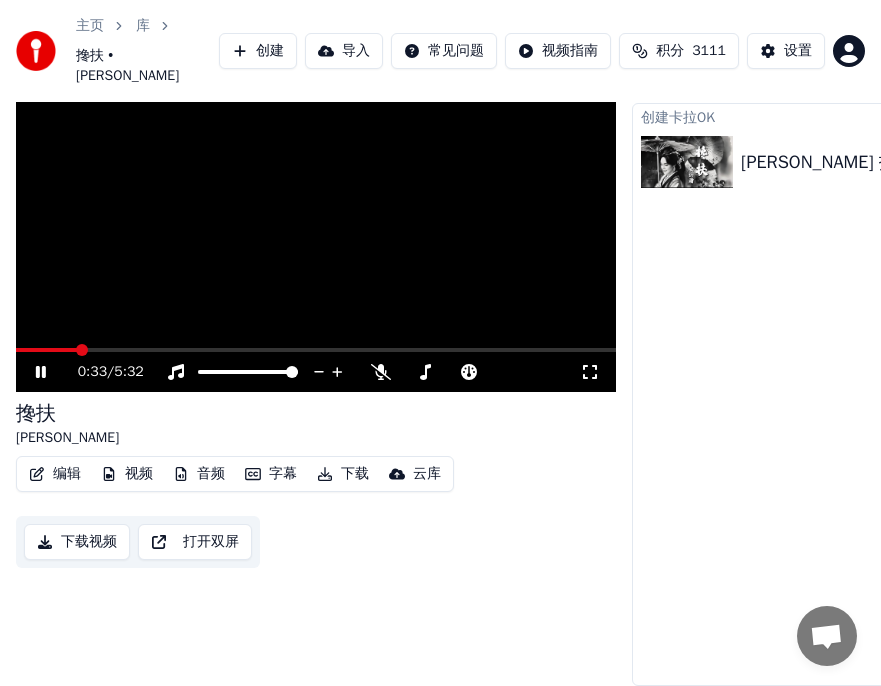 click on "下载" at bounding box center [343, 474] 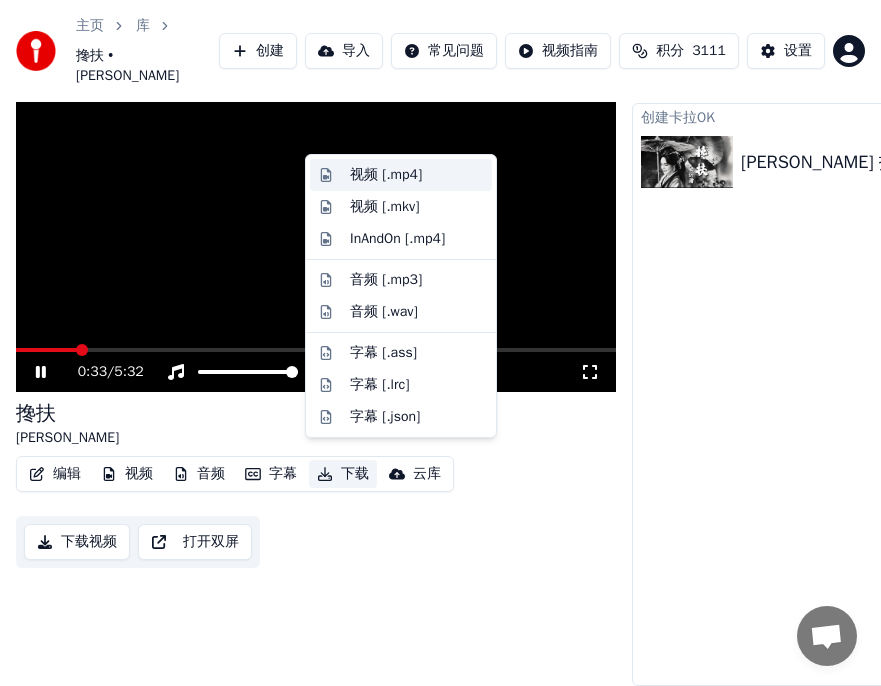 click on "视频 [.mp4]" at bounding box center [386, 175] 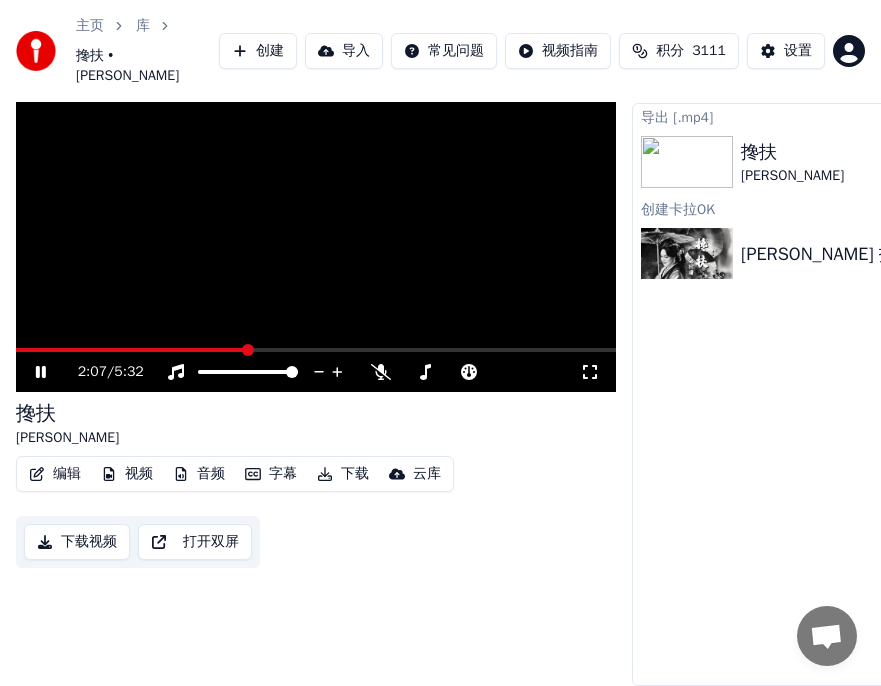 click 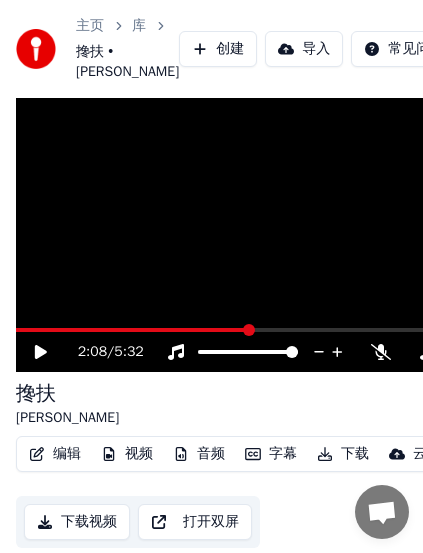 scroll, scrollTop: 2858, scrollLeft: 0, axis: vertical 